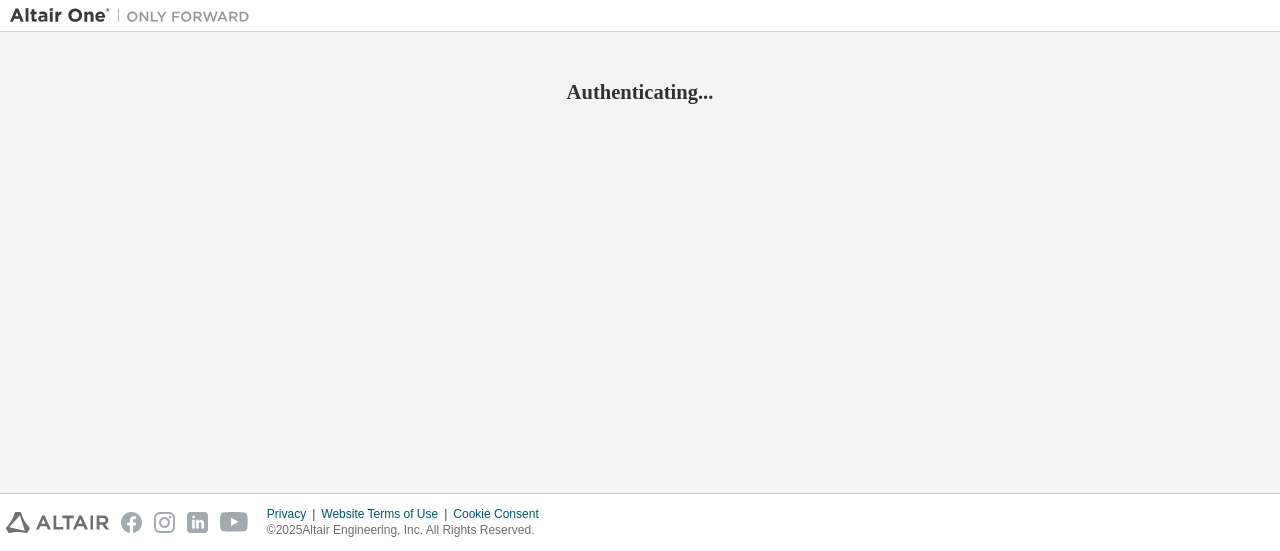 scroll, scrollTop: 0, scrollLeft: 0, axis: both 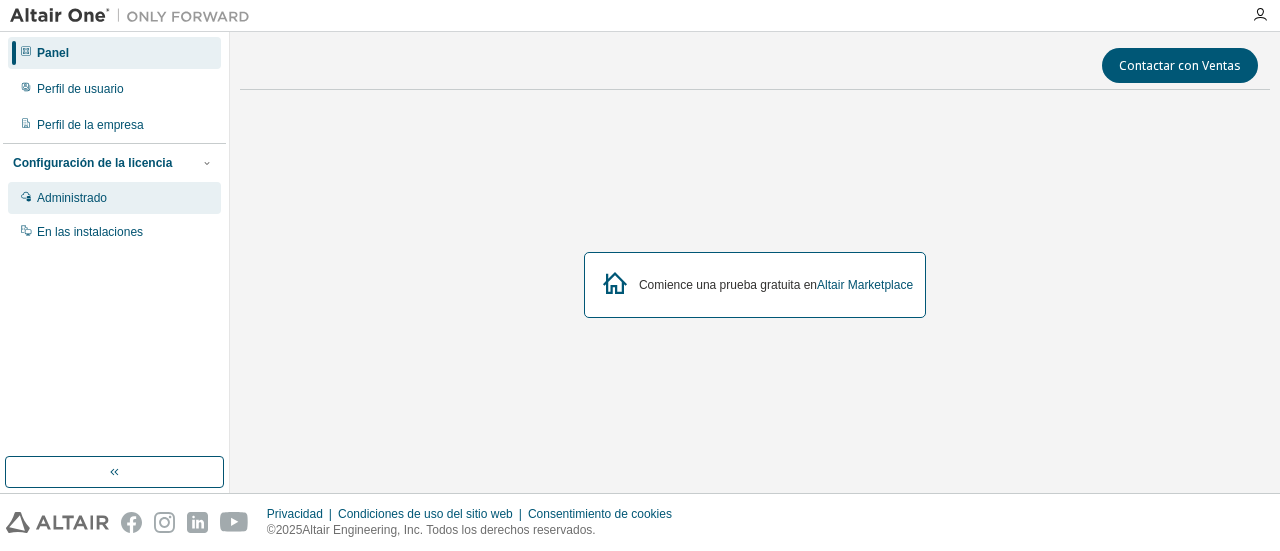 click on "Administrado" at bounding box center [114, 198] 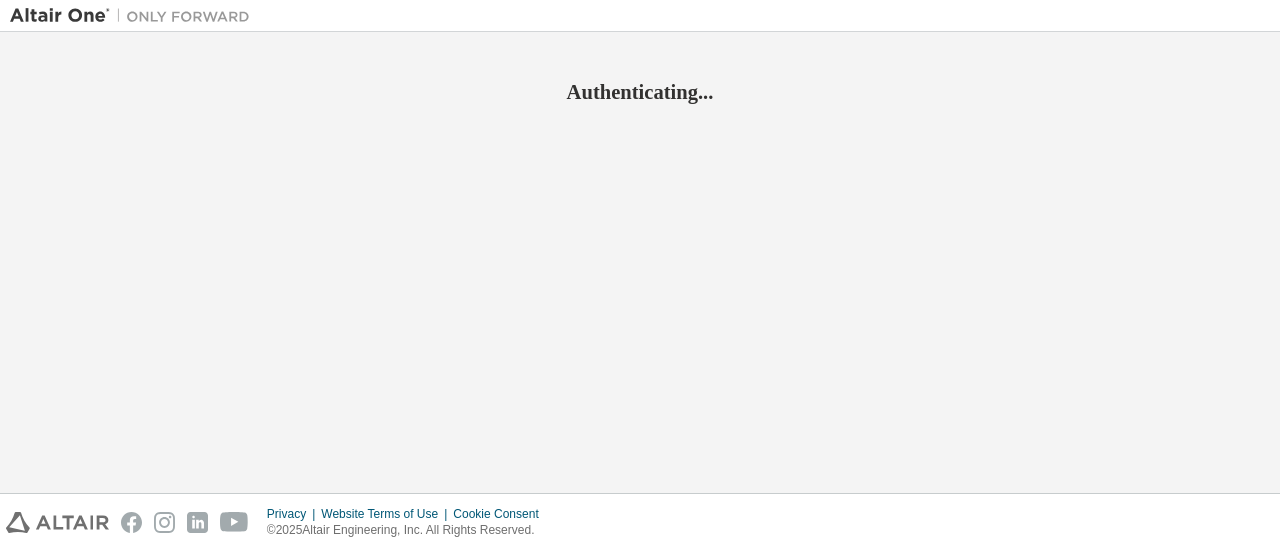 scroll, scrollTop: 0, scrollLeft: 0, axis: both 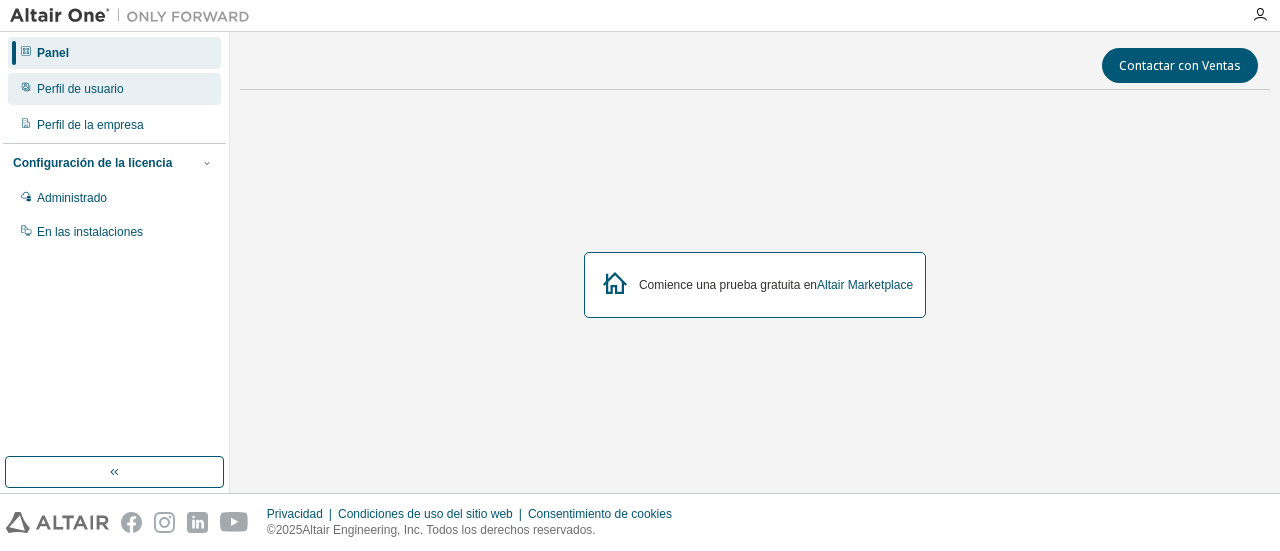 click on "Perfil de usuario" at bounding box center [114, 89] 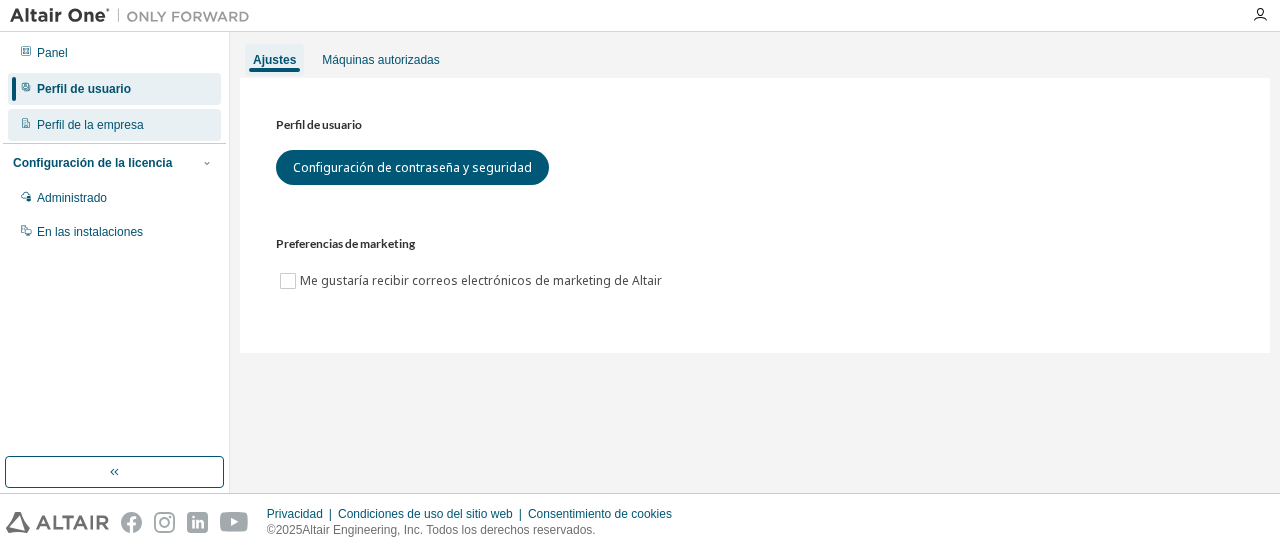 click on "Perfil de la empresa" at bounding box center [114, 125] 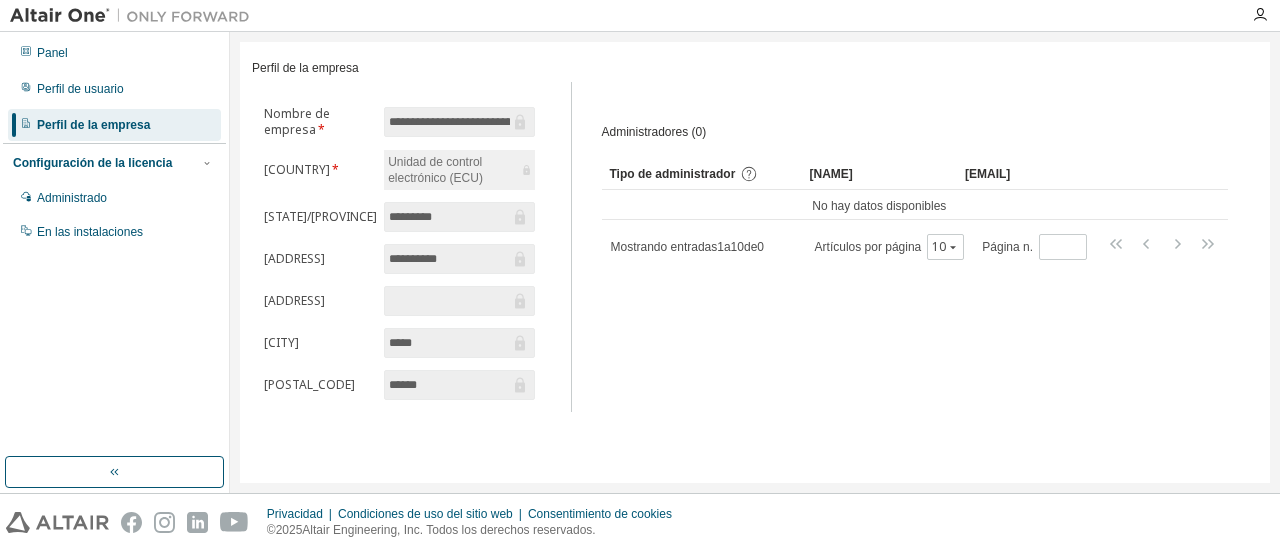 click on "Configuración de la licencia" at bounding box center (92, 163) 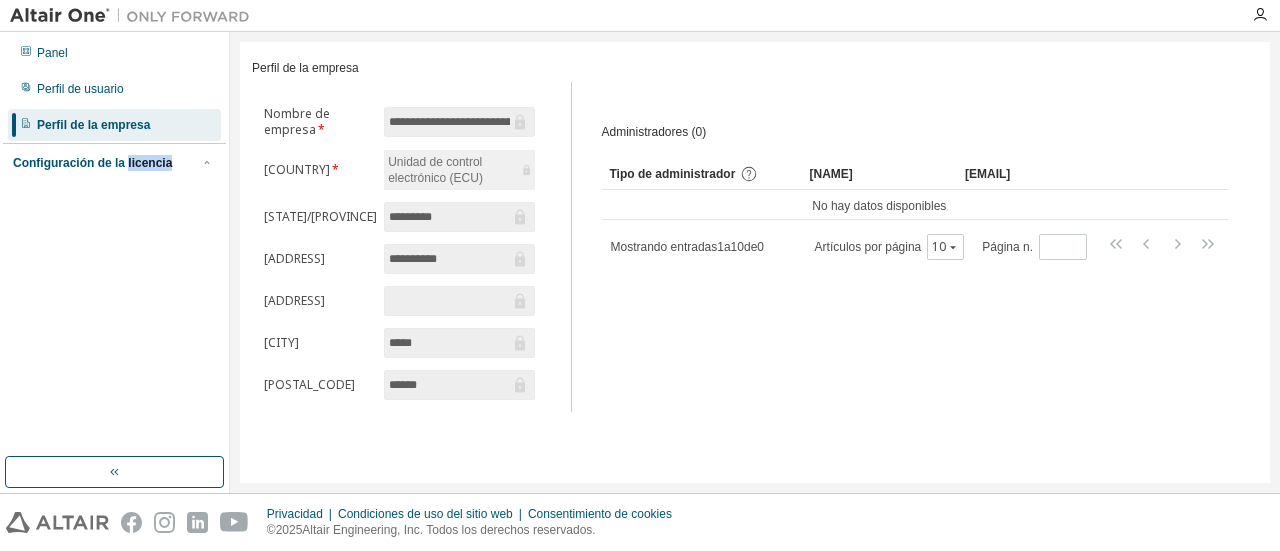 click on "Configuración de la licencia" at bounding box center (92, 163) 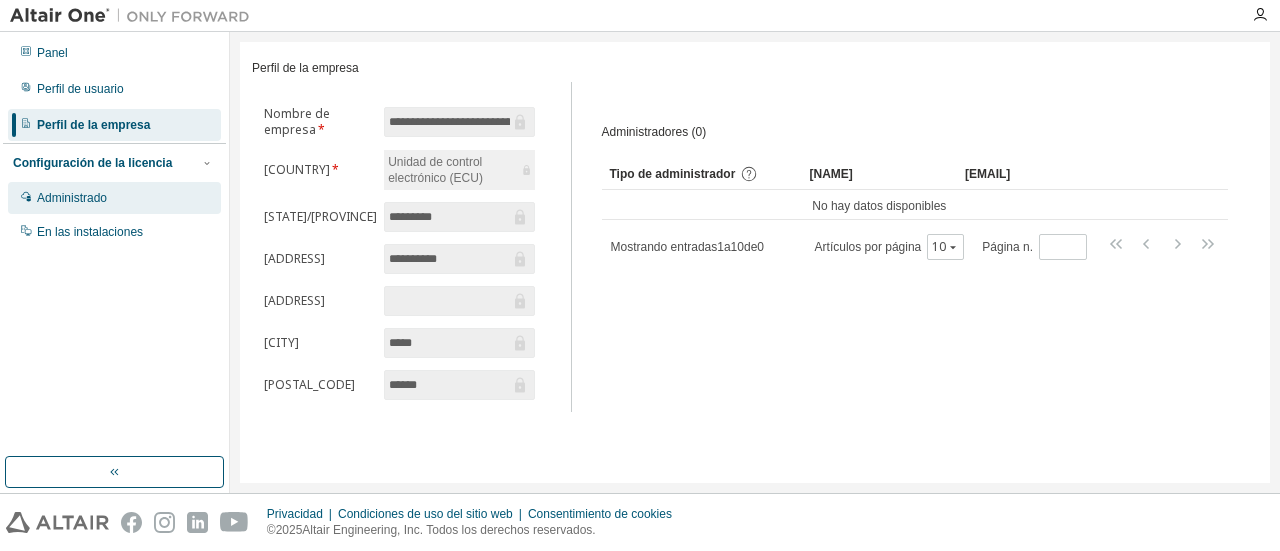 click on "Administrado" at bounding box center (114, 198) 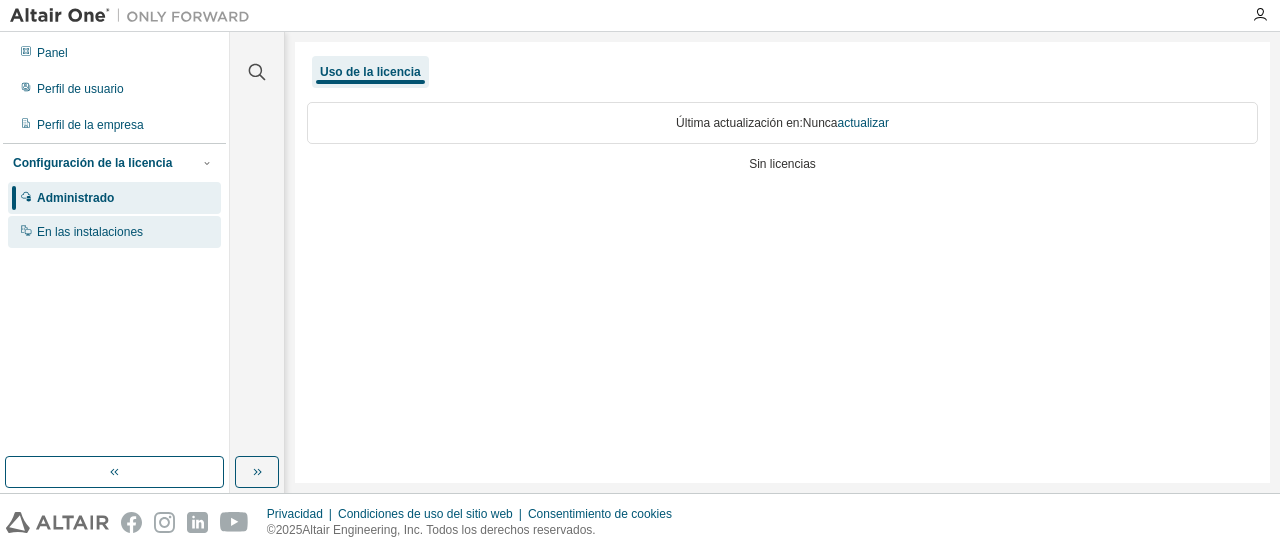 click on "En las instalaciones" at bounding box center (114, 232) 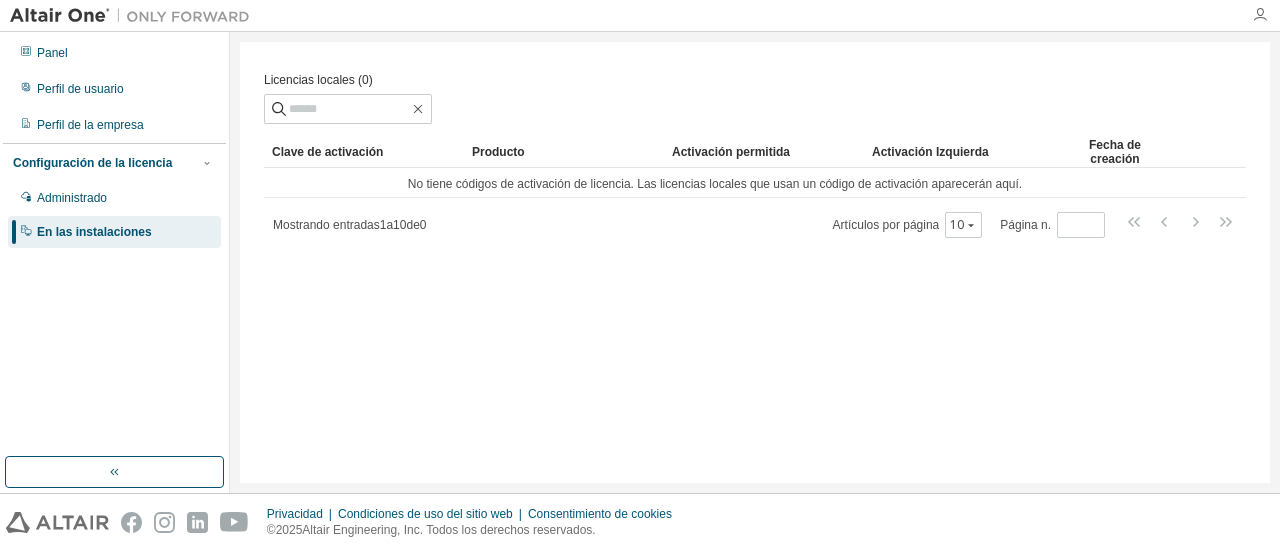 click at bounding box center [1260, 15] 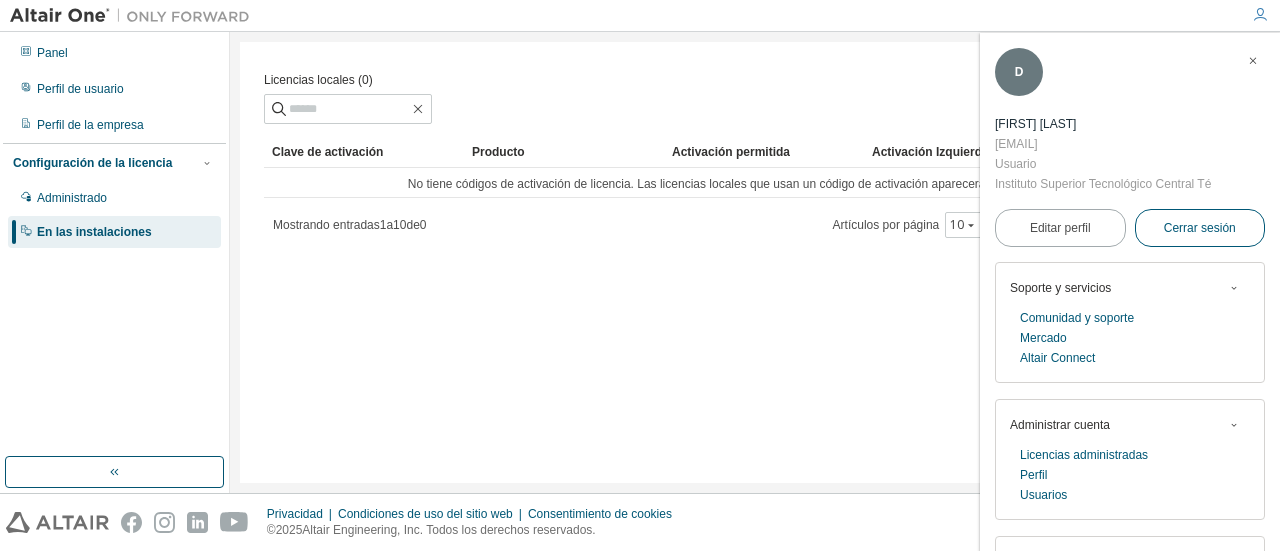 click on "Cerrar sesión" at bounding box center (1200, 228) 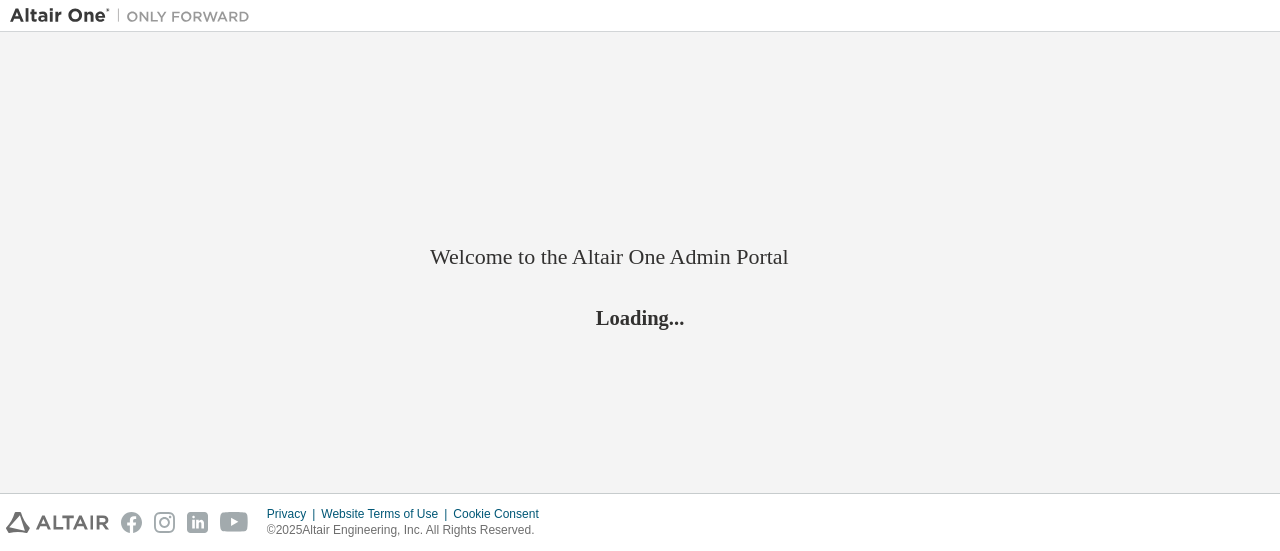 scroll, scrollTop: 0, scrollLeft: 0, axis: both 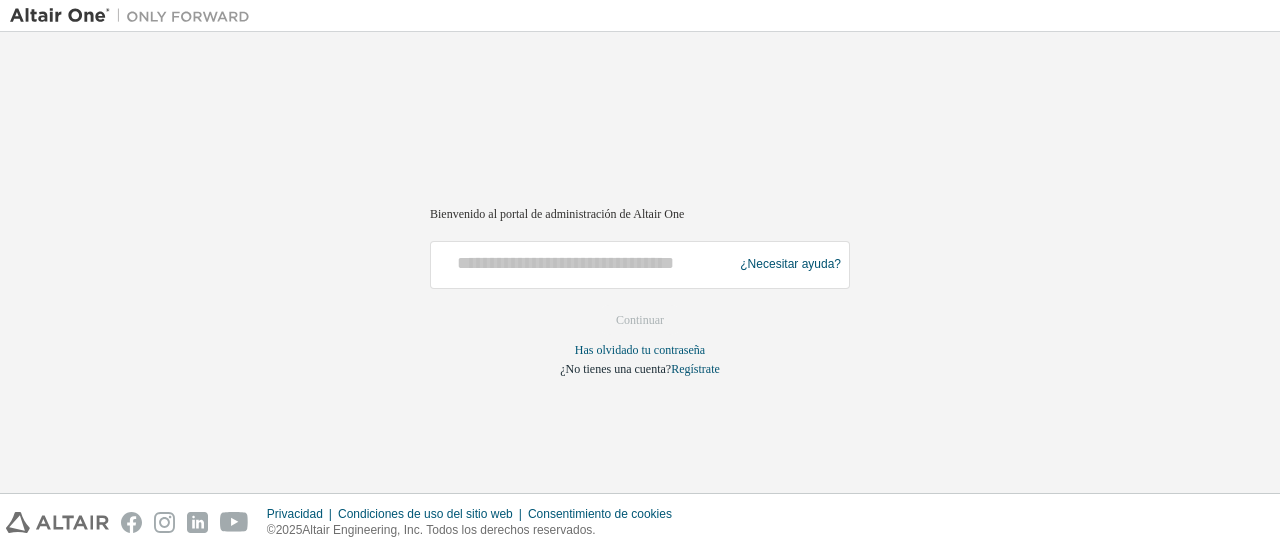 click on "Bienvenido al portal de administración de Altair One ¿Necesitar ayuda? Asegúrese de proporcionar su inicio de sesión global como correo electrónico (por ejemplo, @example.com, @example.com) Por favor, introduce una dirección de correo electrónico válida. Continuar Has olvidado tu contraseña ¿No tienes una cuenta? Regístrate" at bounding box center [640, 275] 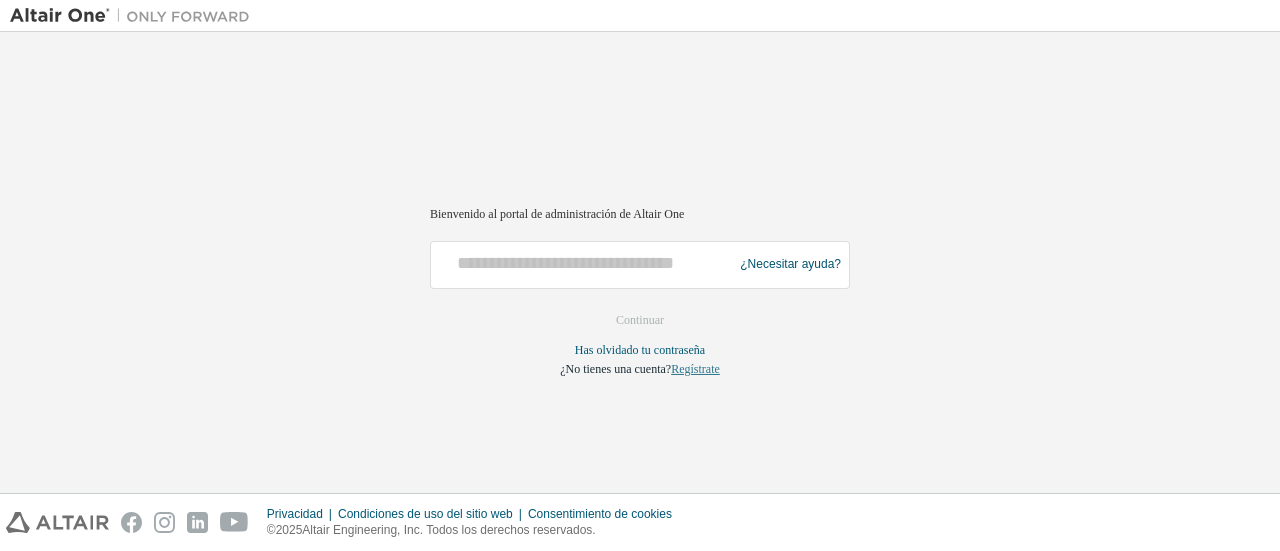 click on "Regístrate" at bounding box center (695, 369) 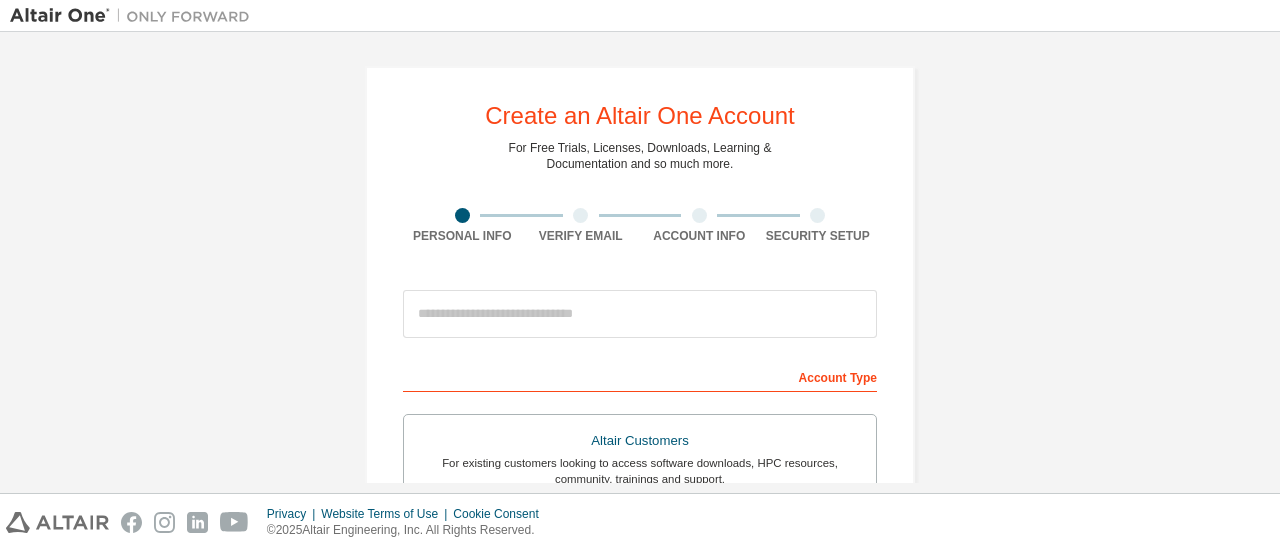 scroll, scrollTop: 0, scrollLeft: 0, axis: both 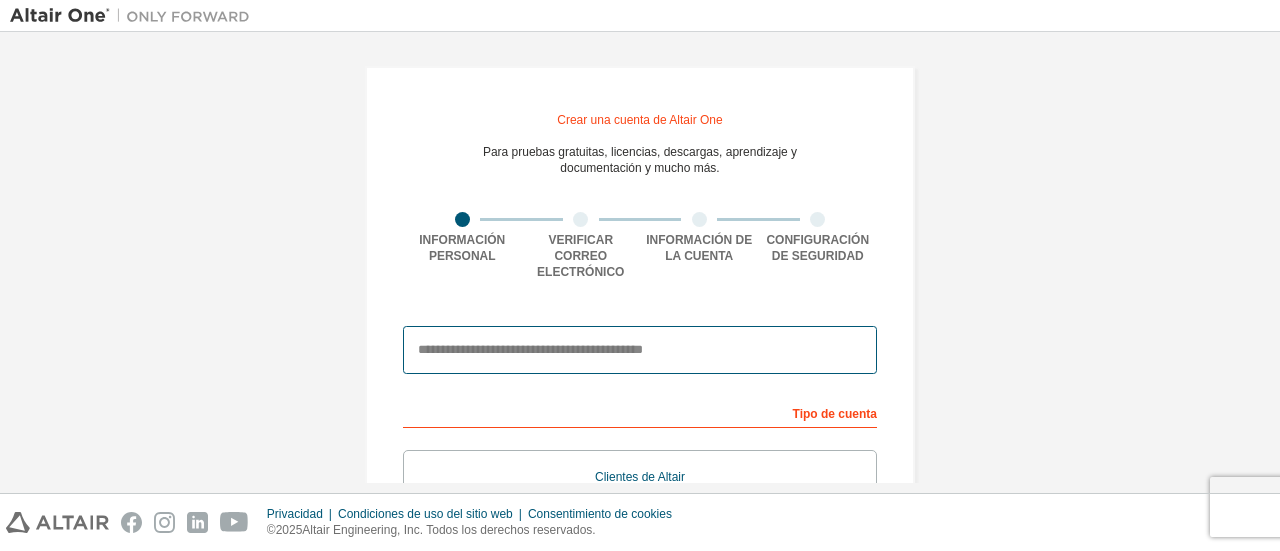 click at bounding box center [640, 350] 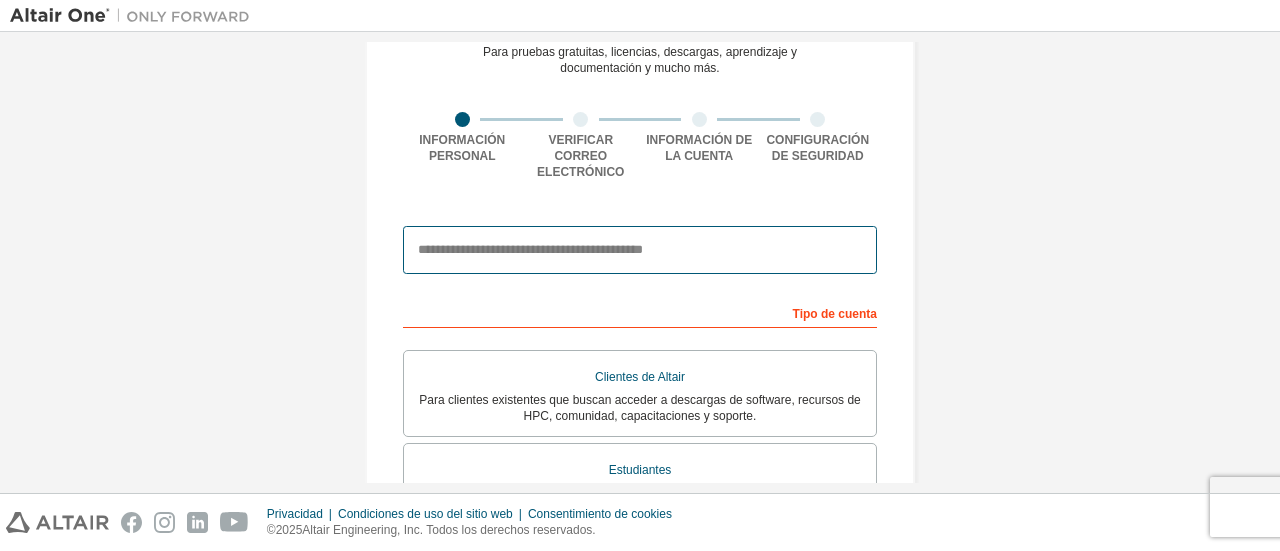 scroll, scrollTop: 0, scrollLeft: 0, axis: both 